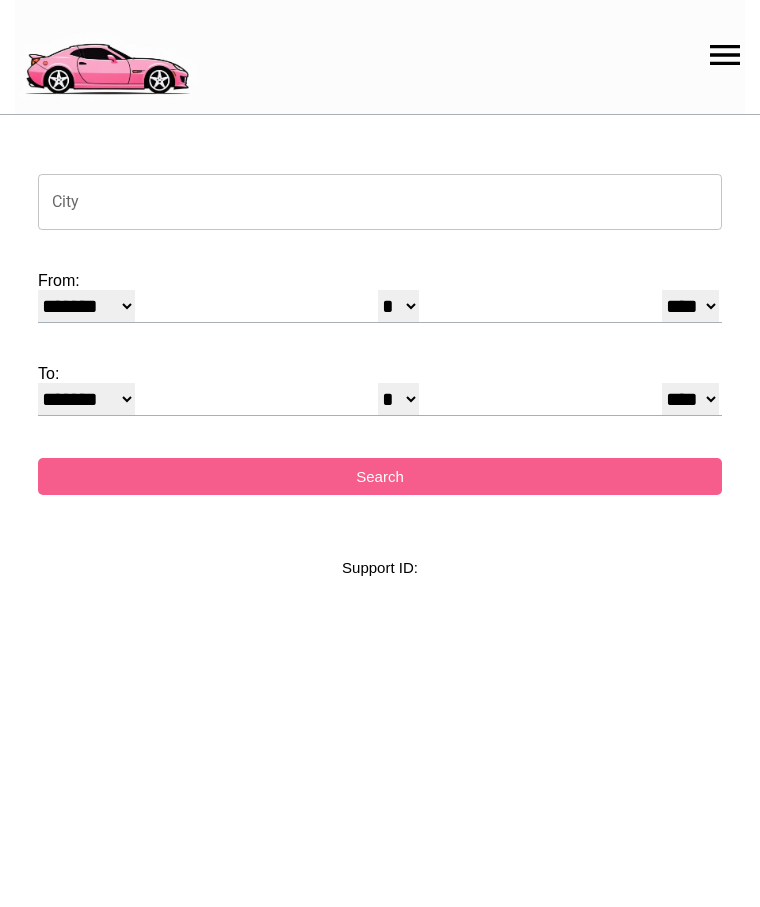 select on "*" 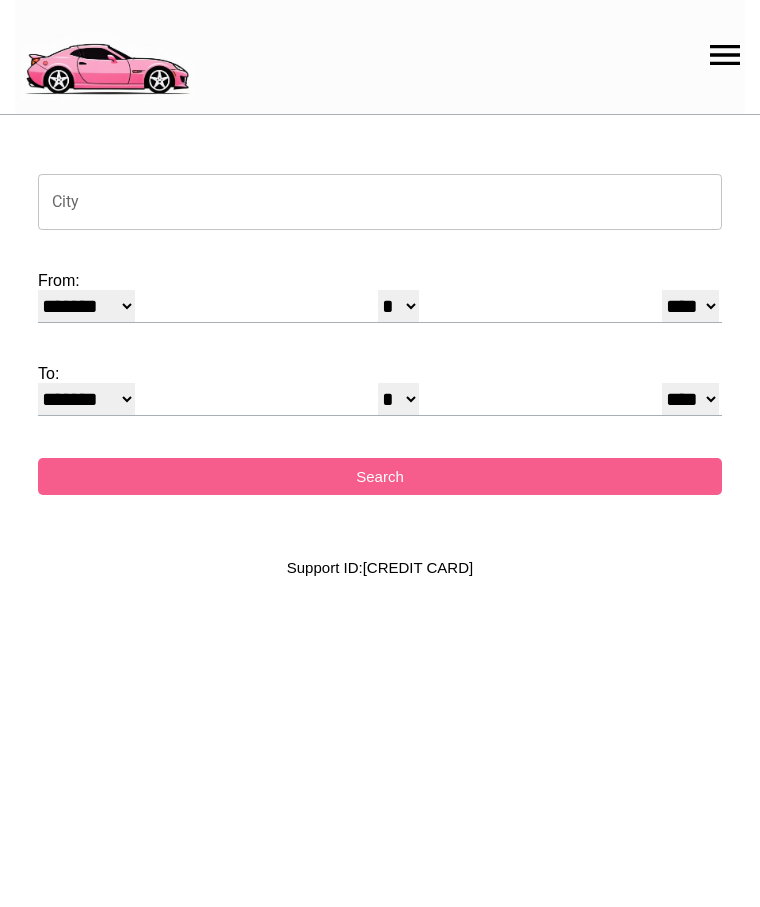 scroll, scrollTop: 0, scrollLeft: 0, axis: both 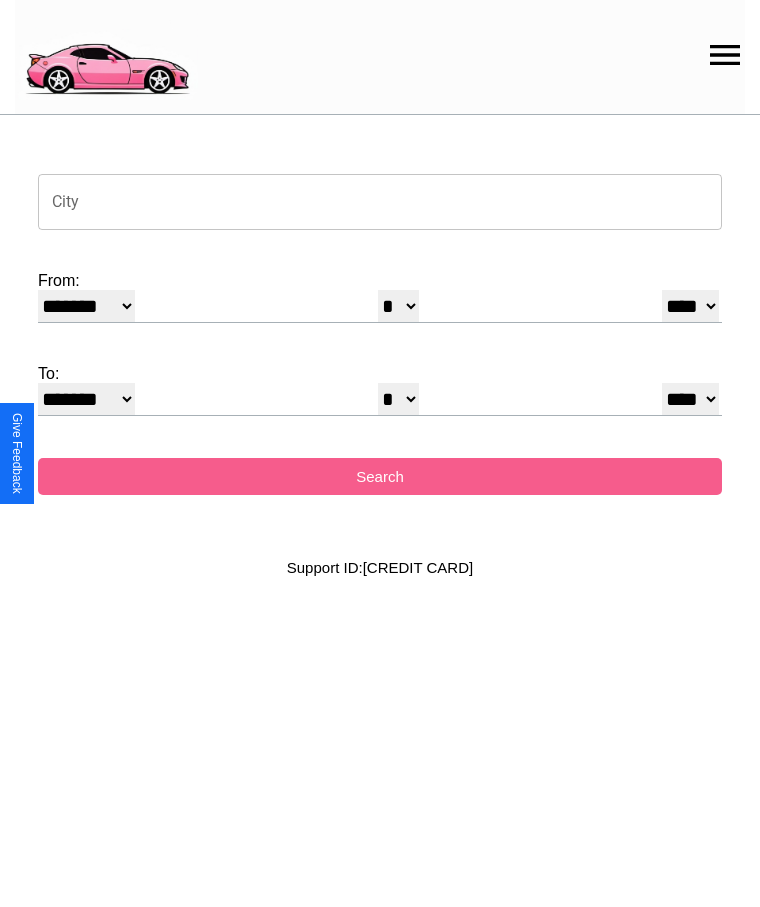 click 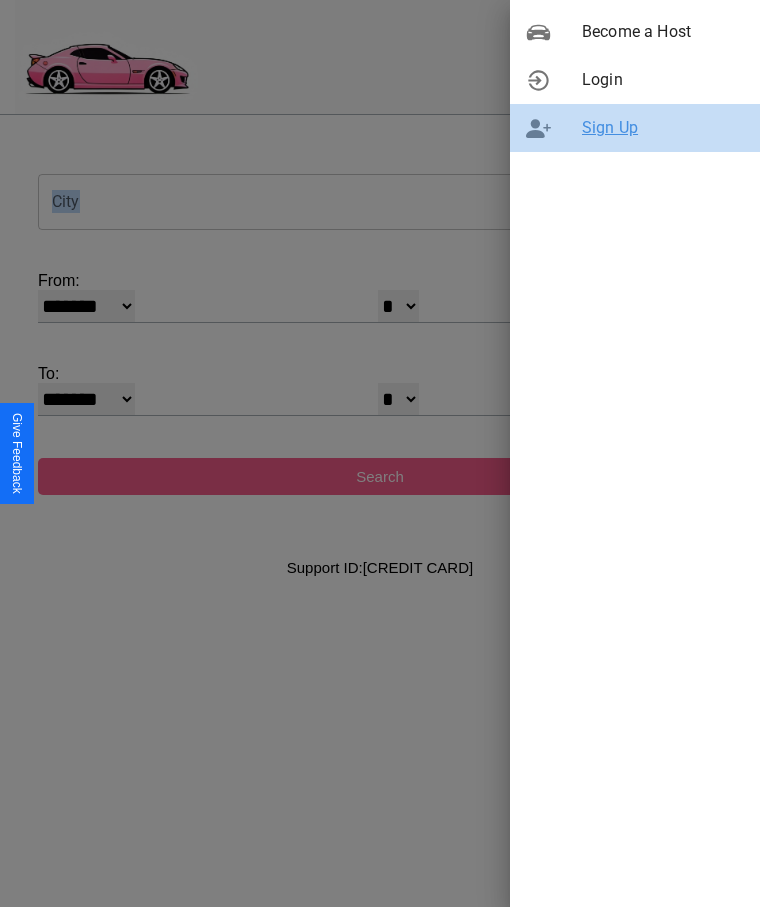 click on "Sign Up" at bounding box center (663, 128) 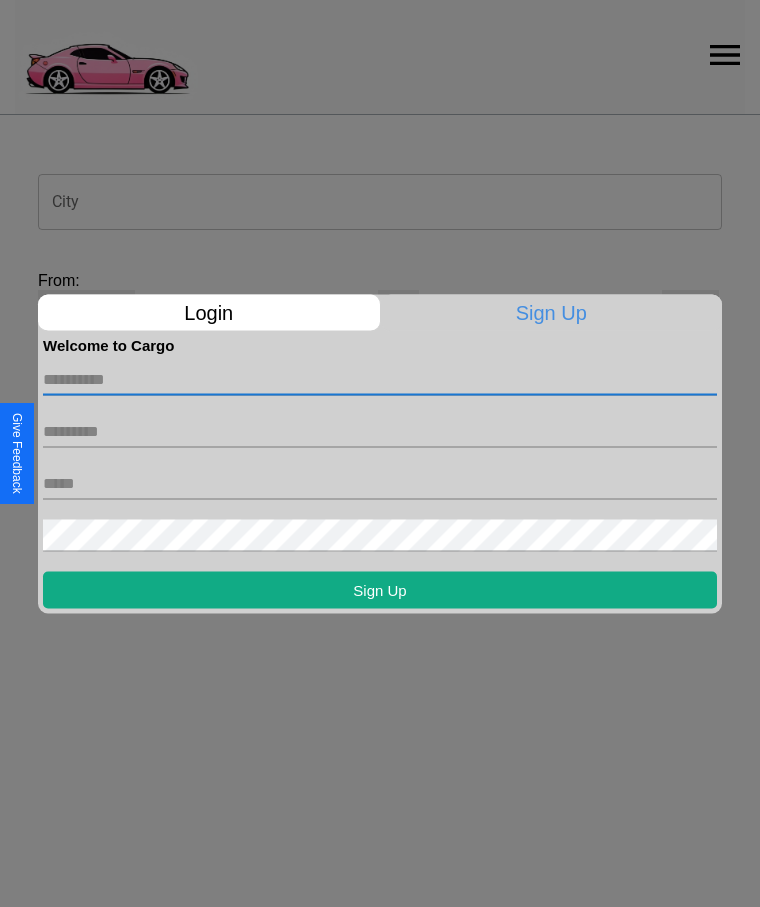 click at bounding box center (380, 379) 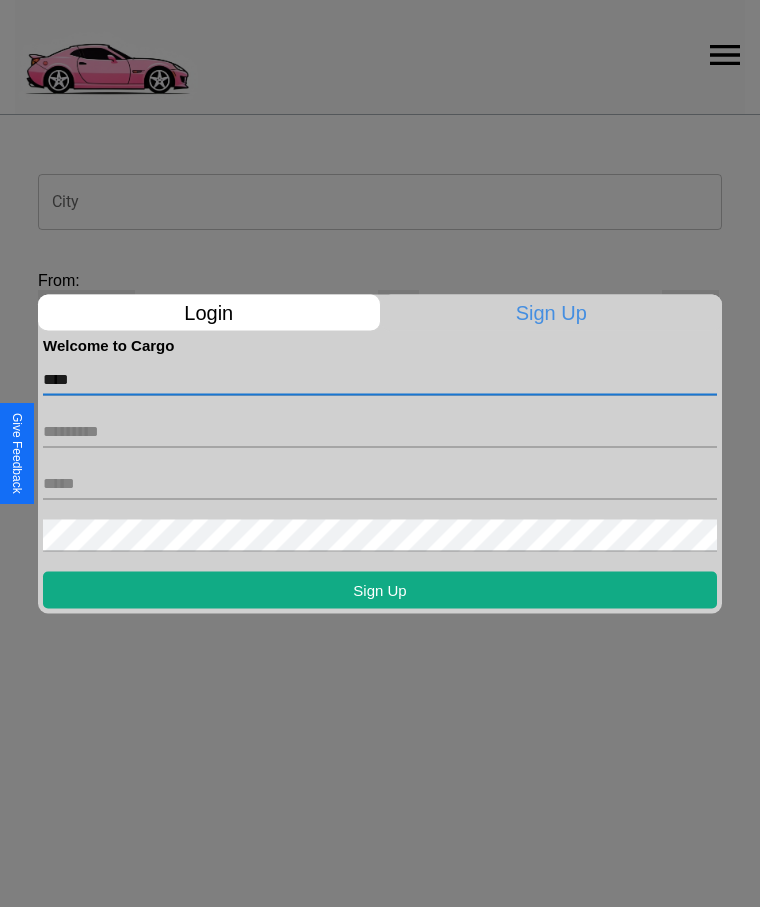 type on "****" 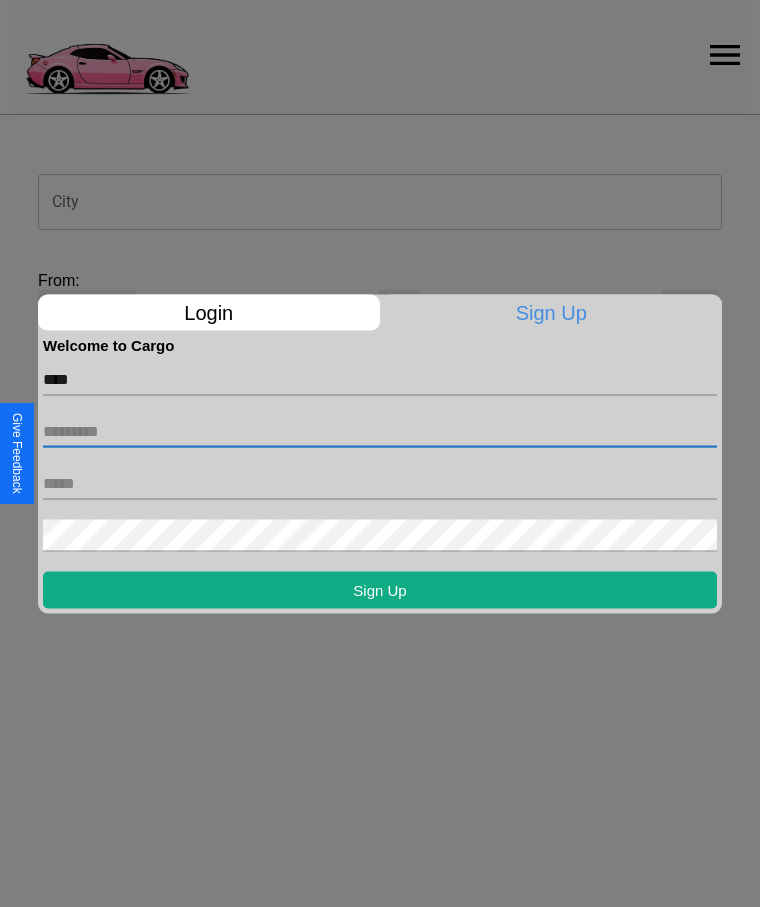 click at bounding box center [380, 431] 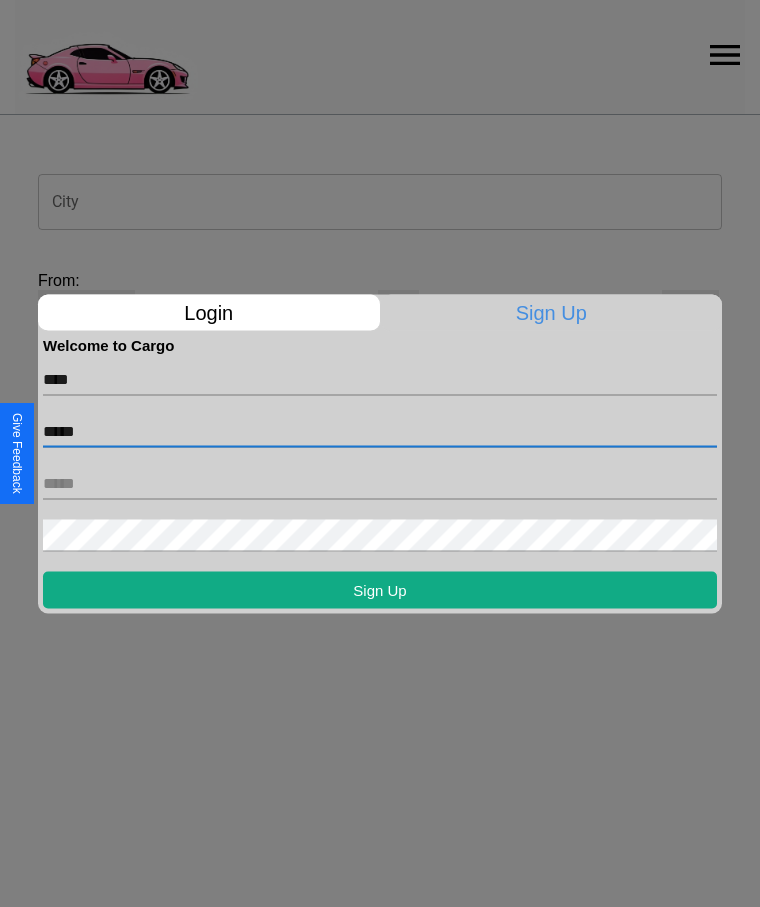 type on "*****" 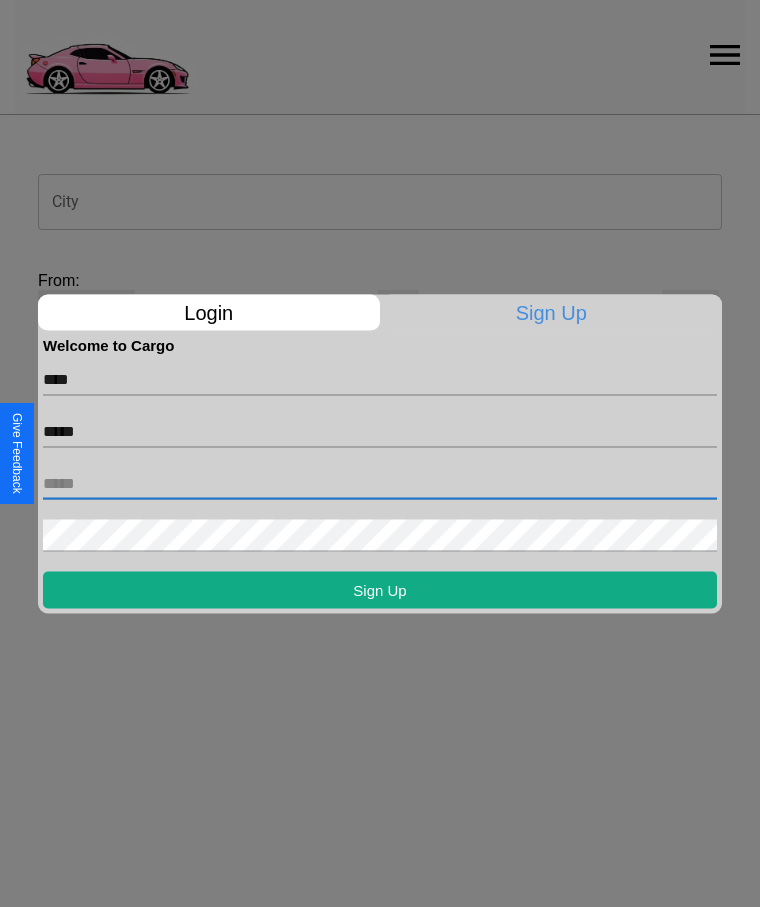 click at bounding box center [380, 483] 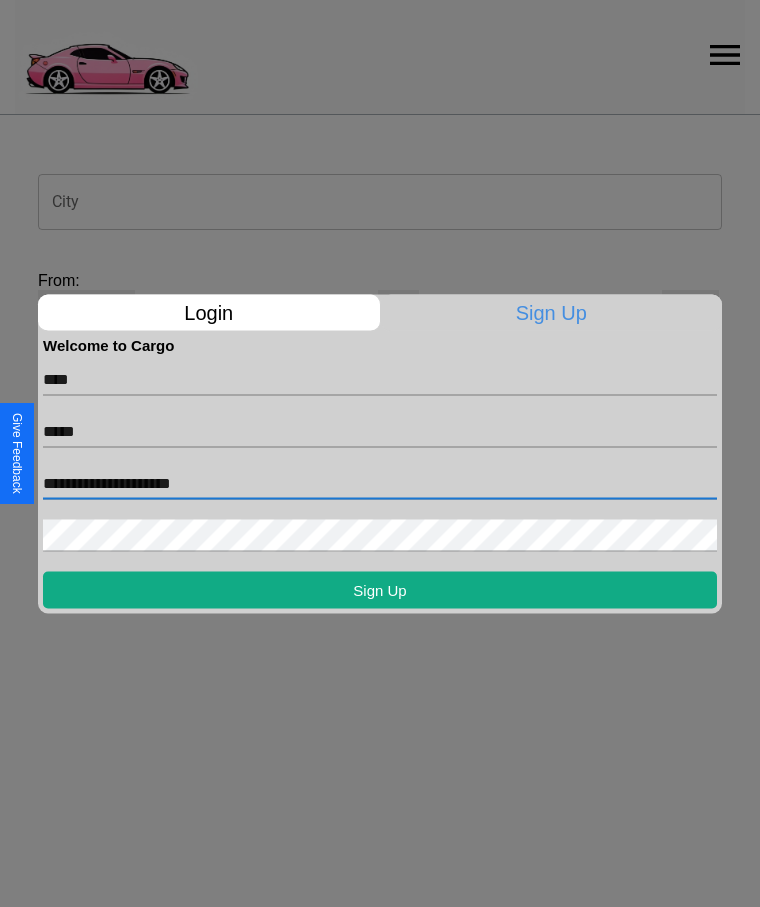 type on "**********" 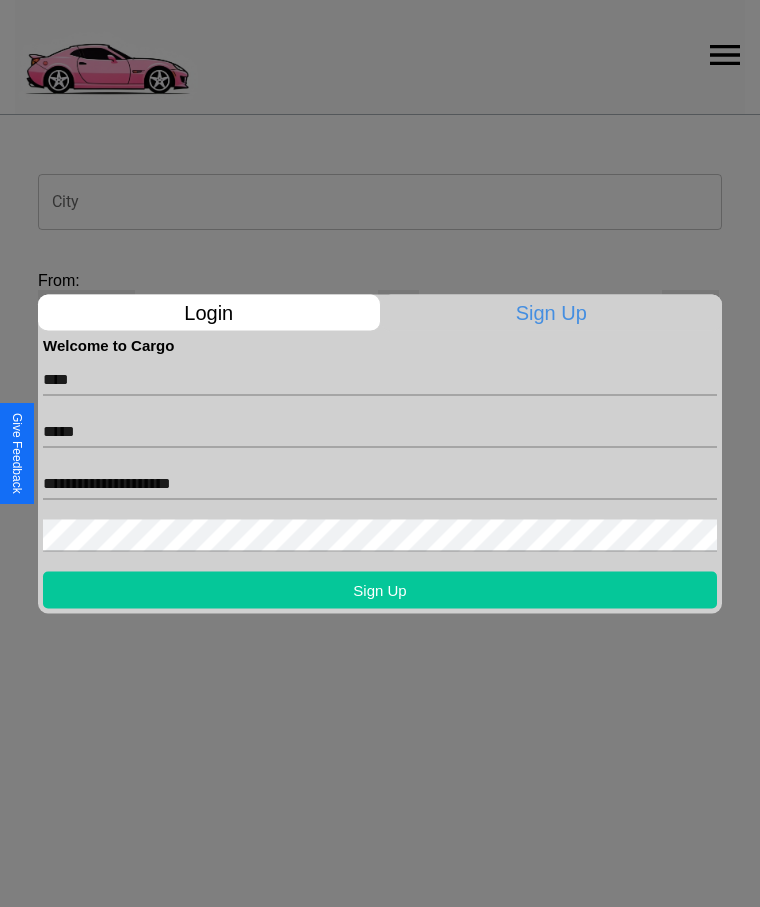 click on "Sign Up" at bounding box center [380, 589] 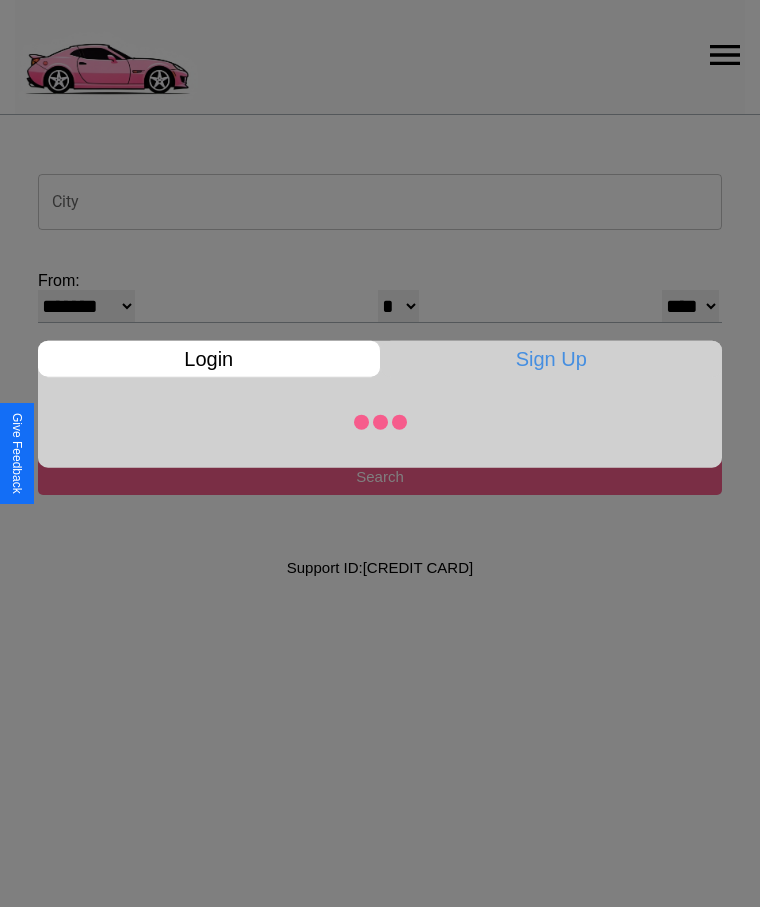 select on "*" 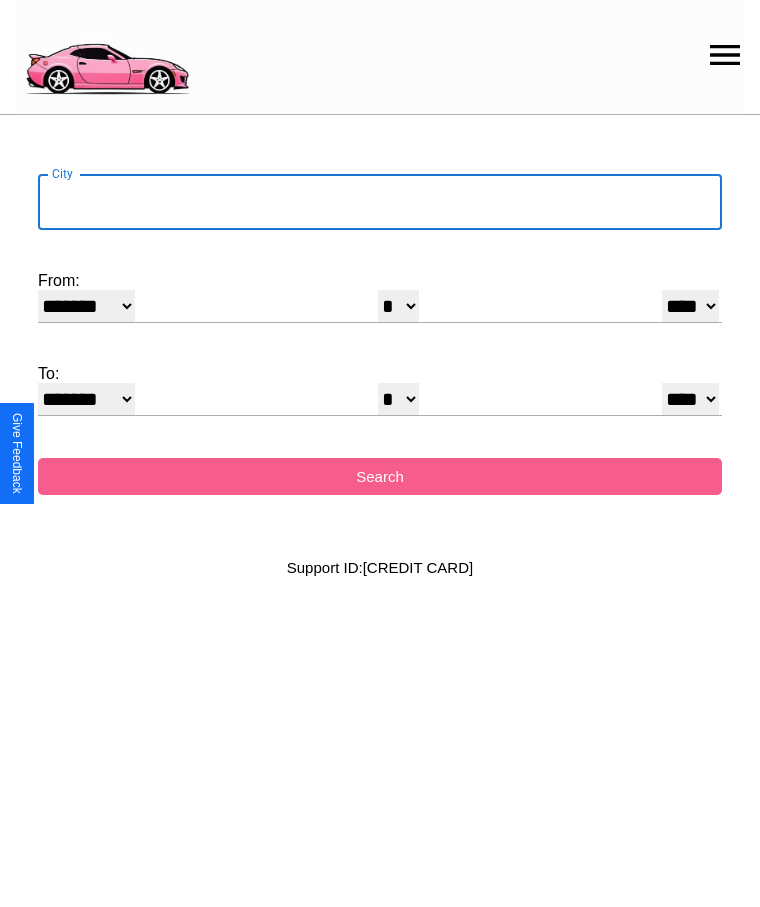 click on "City" at bounding box center [380, 202] 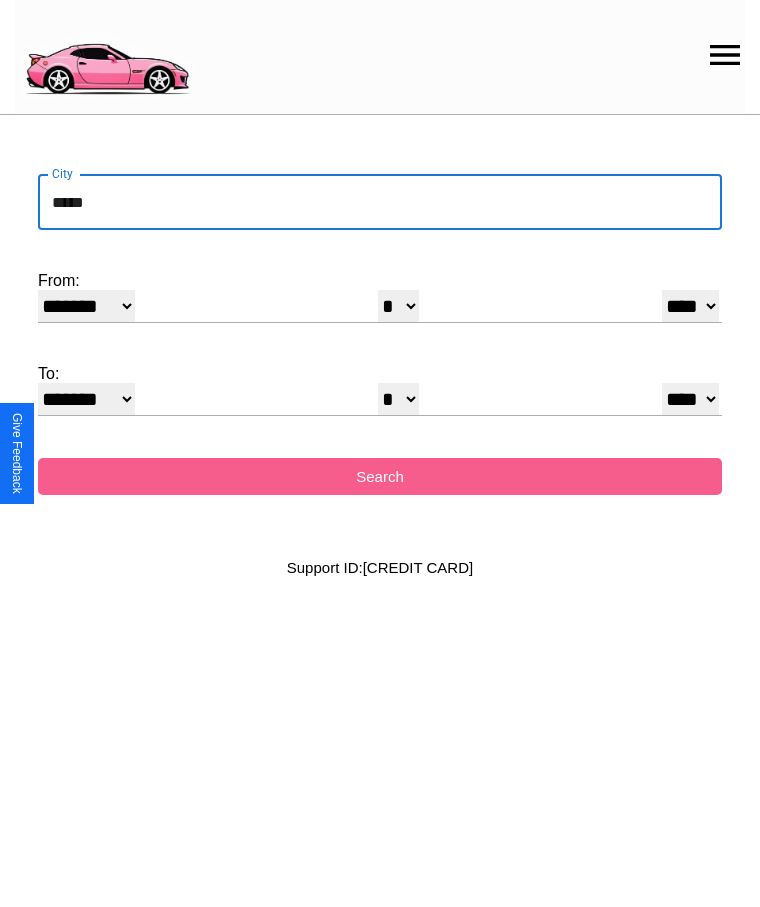 type on "*****" 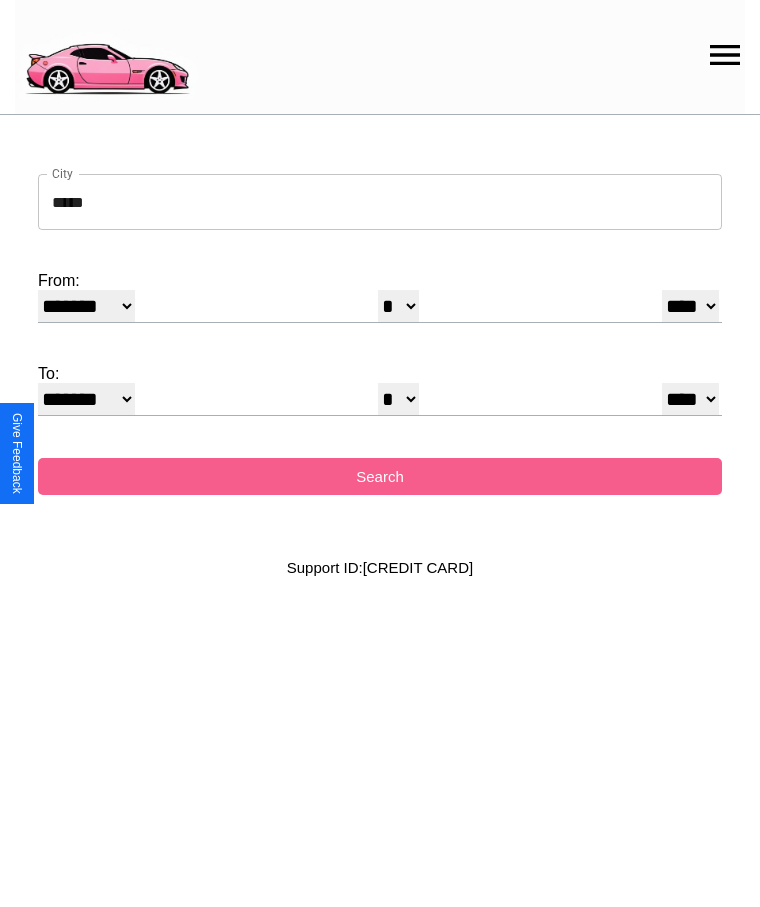 click on "******* ******** ***** ***** *** **** **** ****** ********* ******* ******** ********" at bounding box center (86, 306) 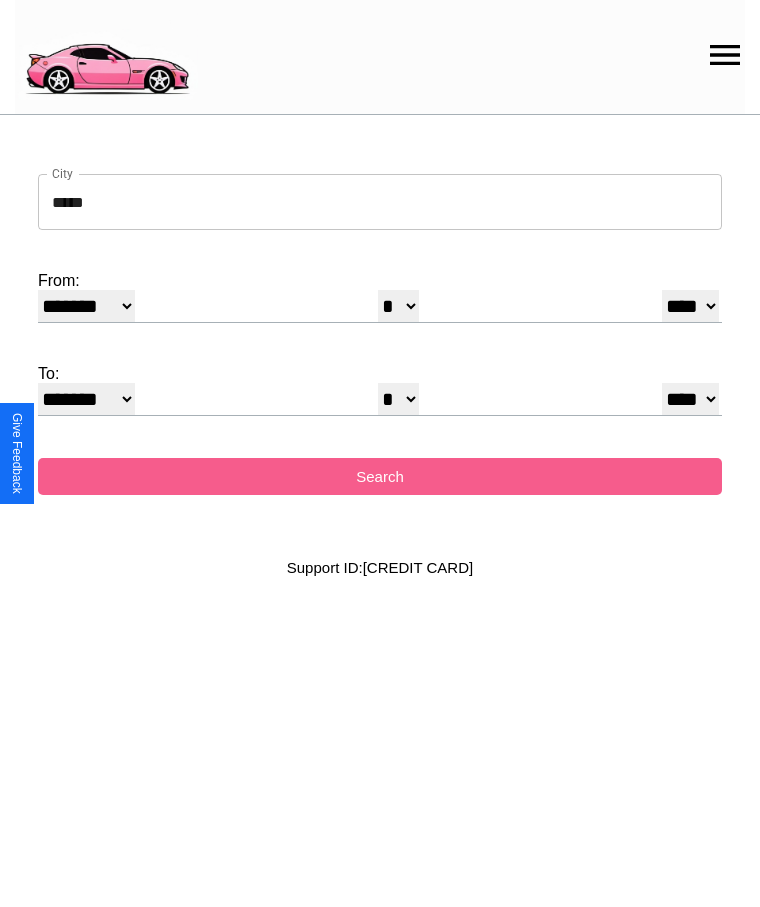 select on "*" 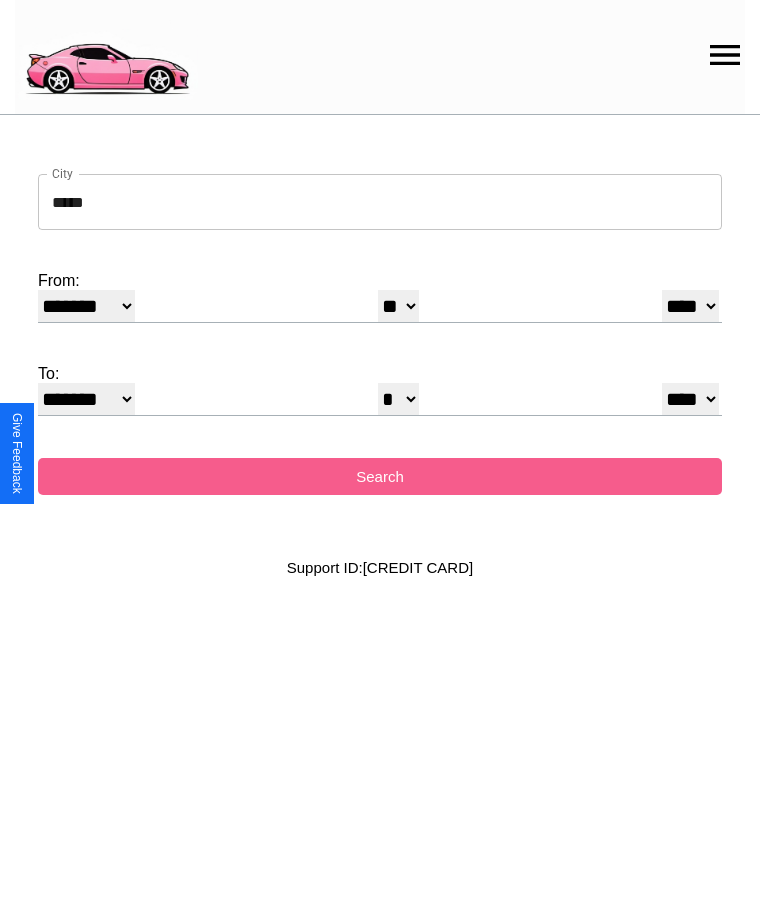 select on "**" 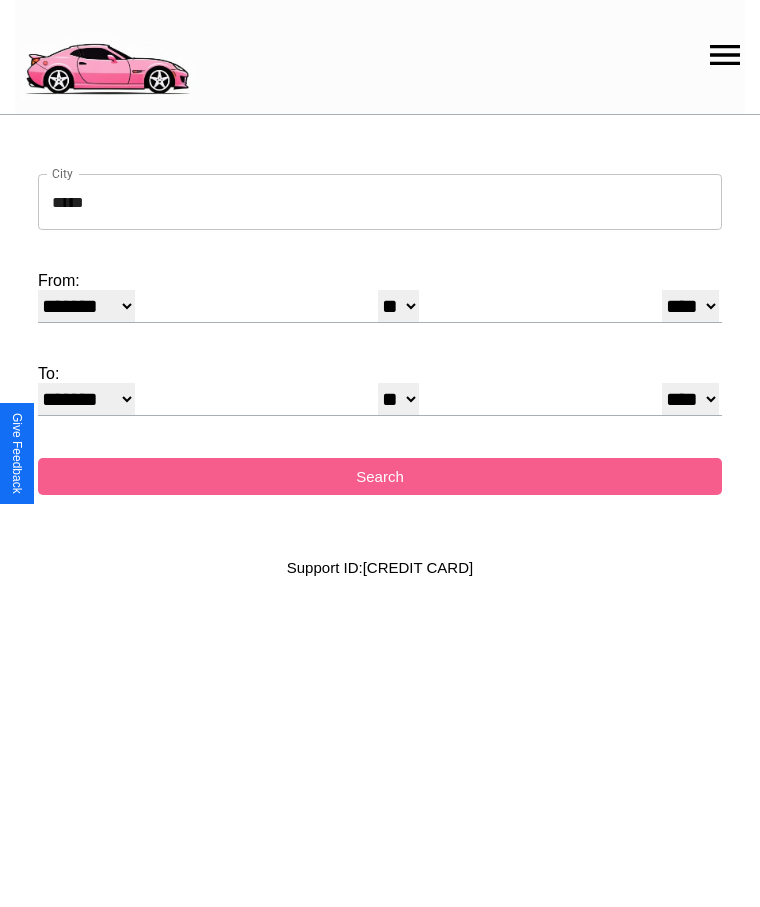 click on "******* ******** ***** ***** *** **** **** ****** ********* ******* ******** ********" at bounding box center (86, 399) 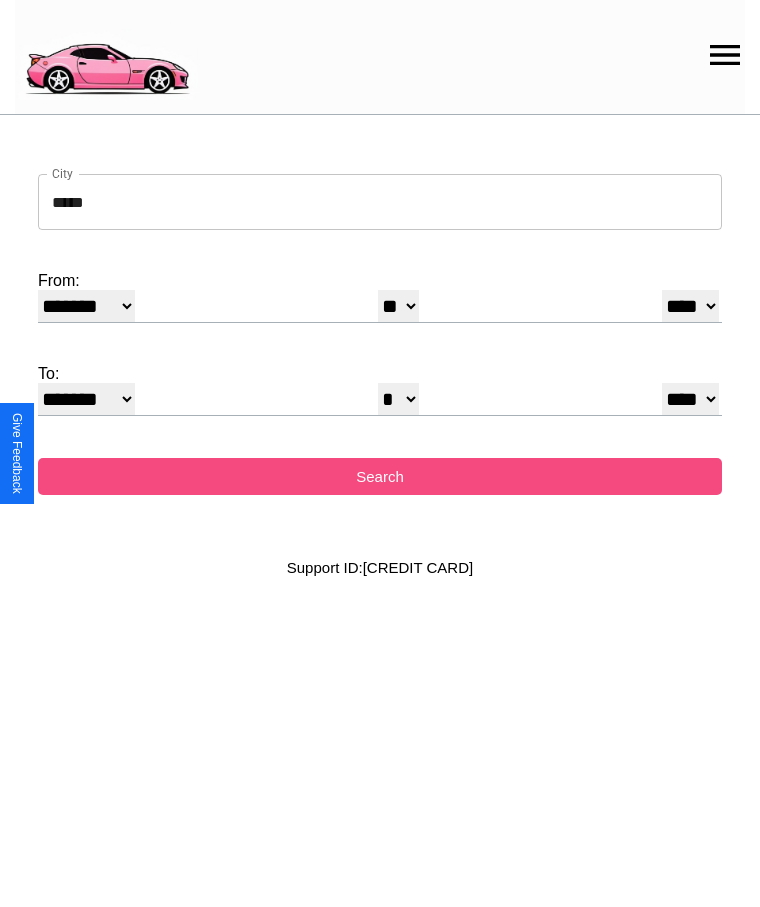 click on "Search" at bounding box center (380, 476) 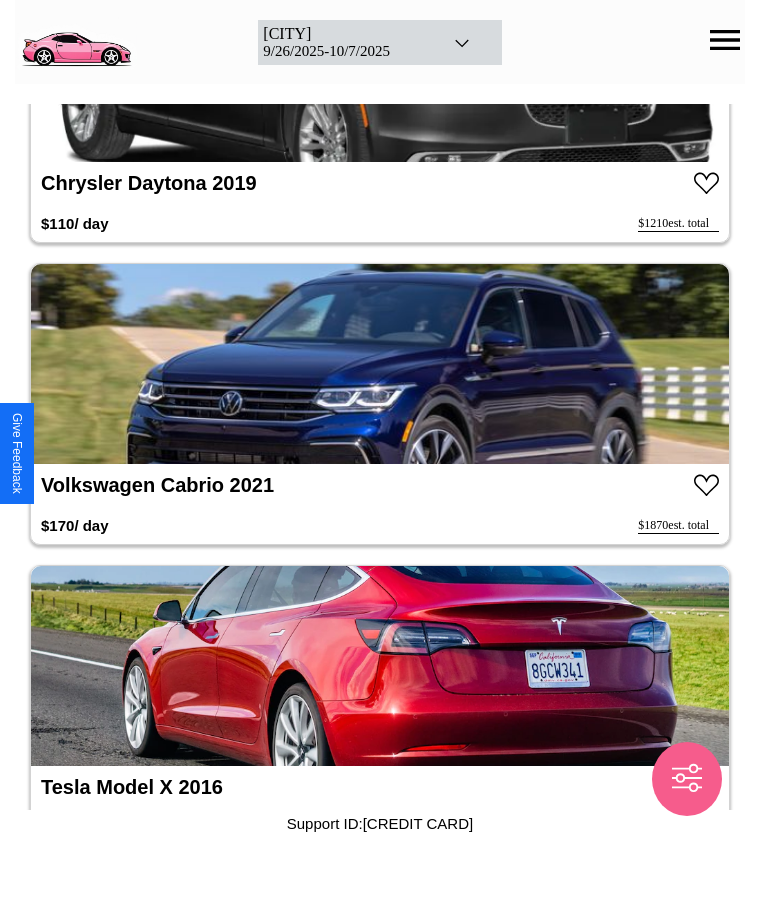 scroll, scrollTop: 6764, scrollLeft: 0, axis: vertical 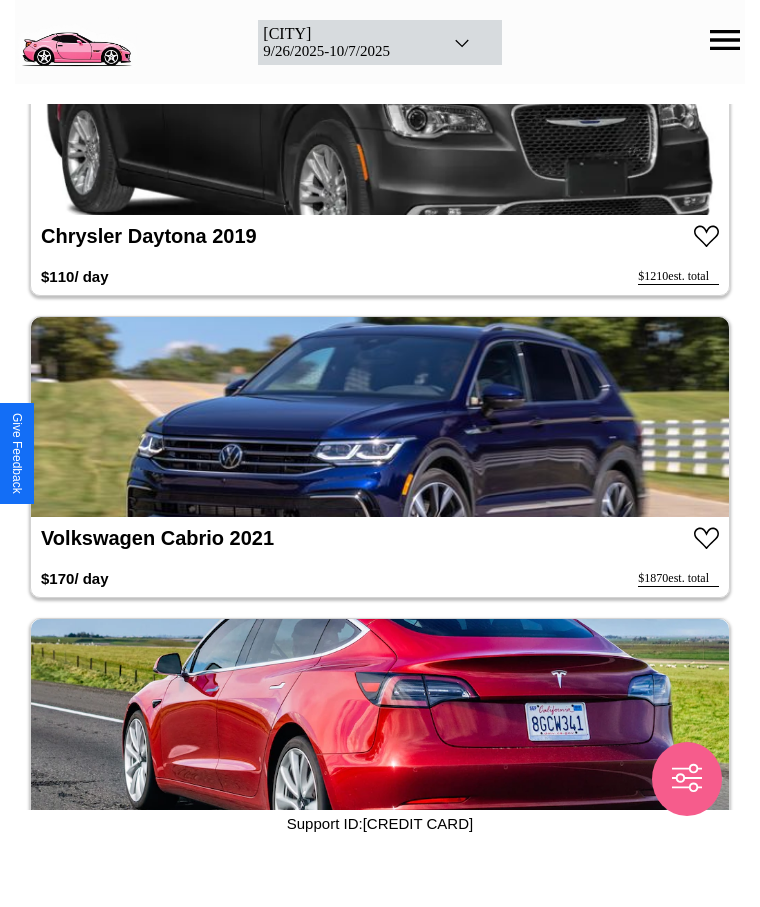click at bounding box center [380, 417] 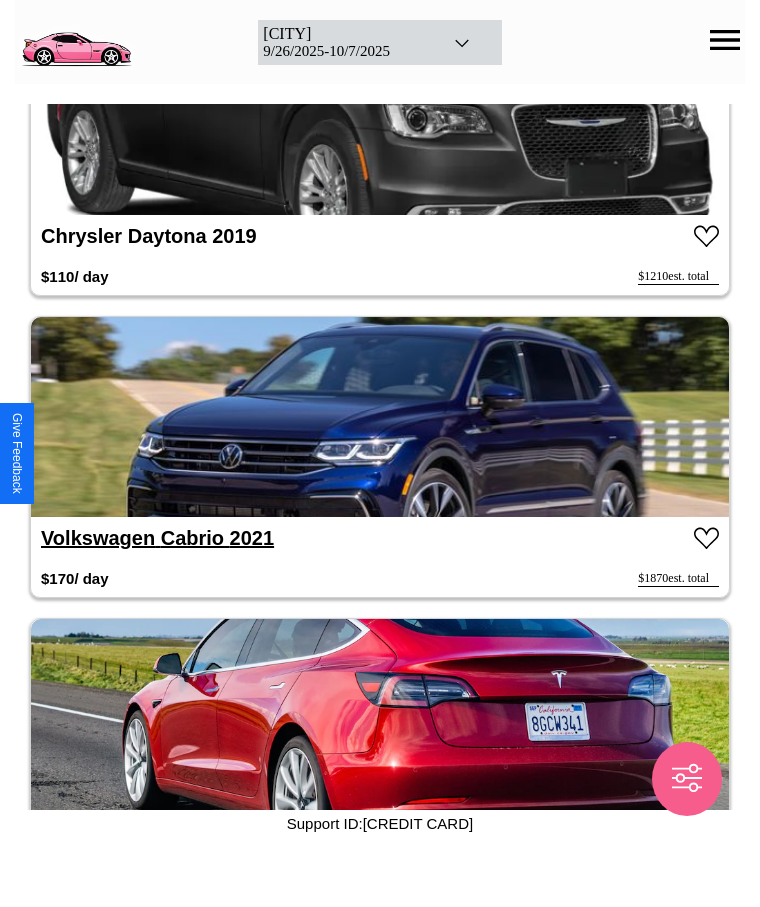 click on "Volkswagen   Cabrio   2021" at bounding box center (157, 538) 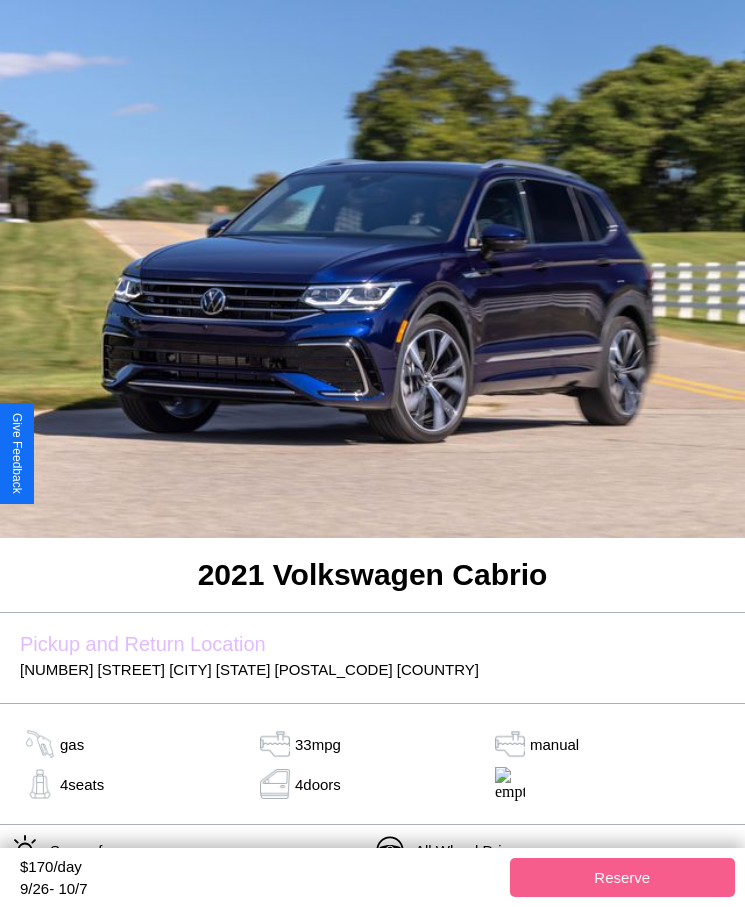 scroll, scrollTop: 344, scrollLeft: 0, axis: vertical 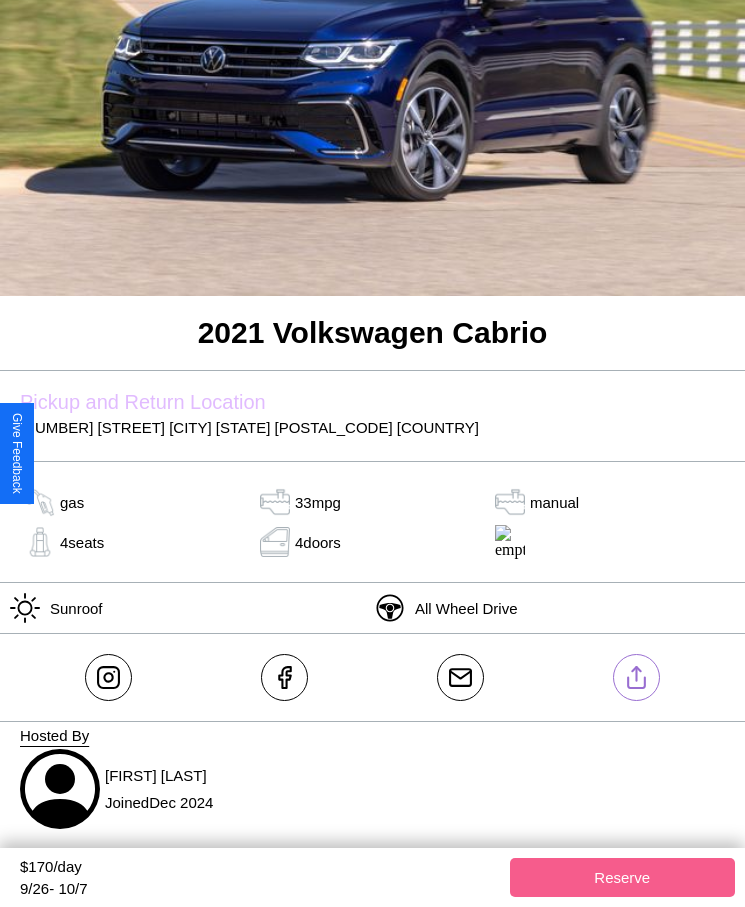 click 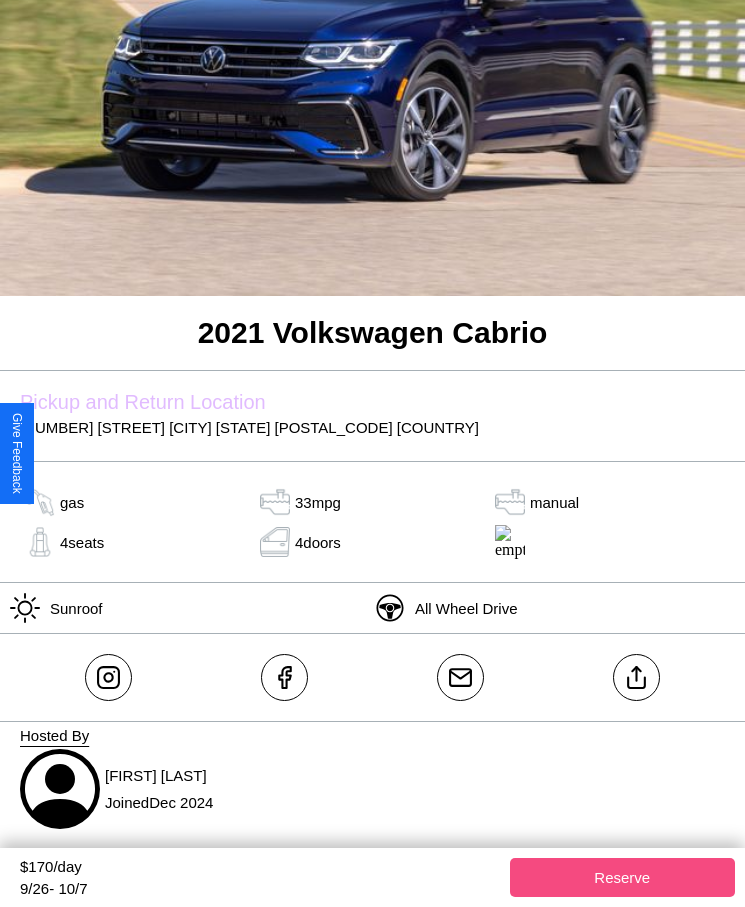 click on "Reserve" at bounding box center [623, 877] 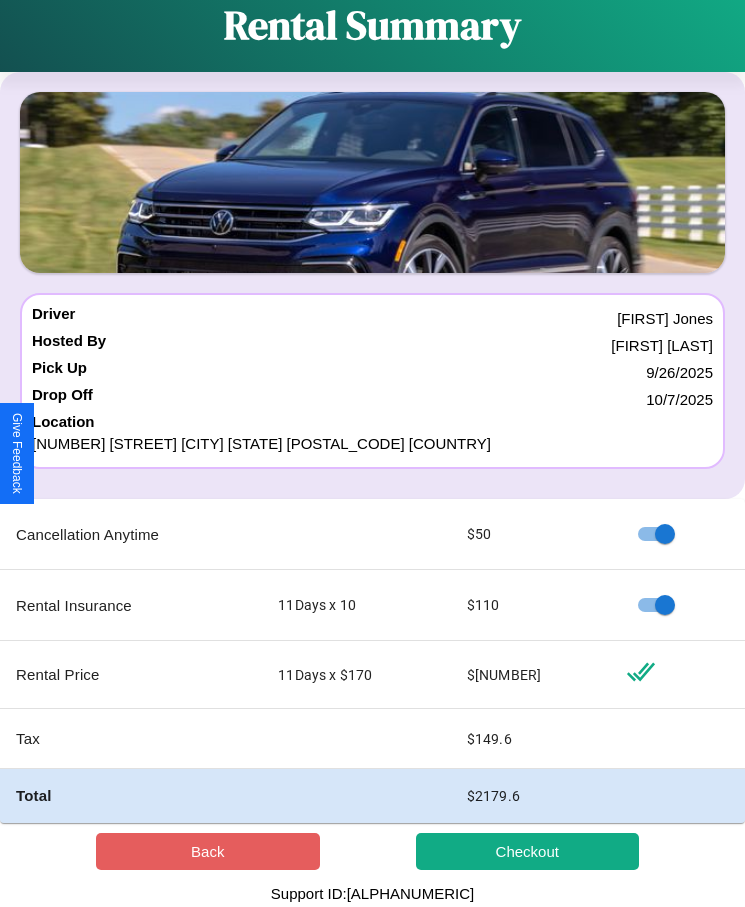 scroll, scrollTop: 0, scrollLeft: 0, axis: both 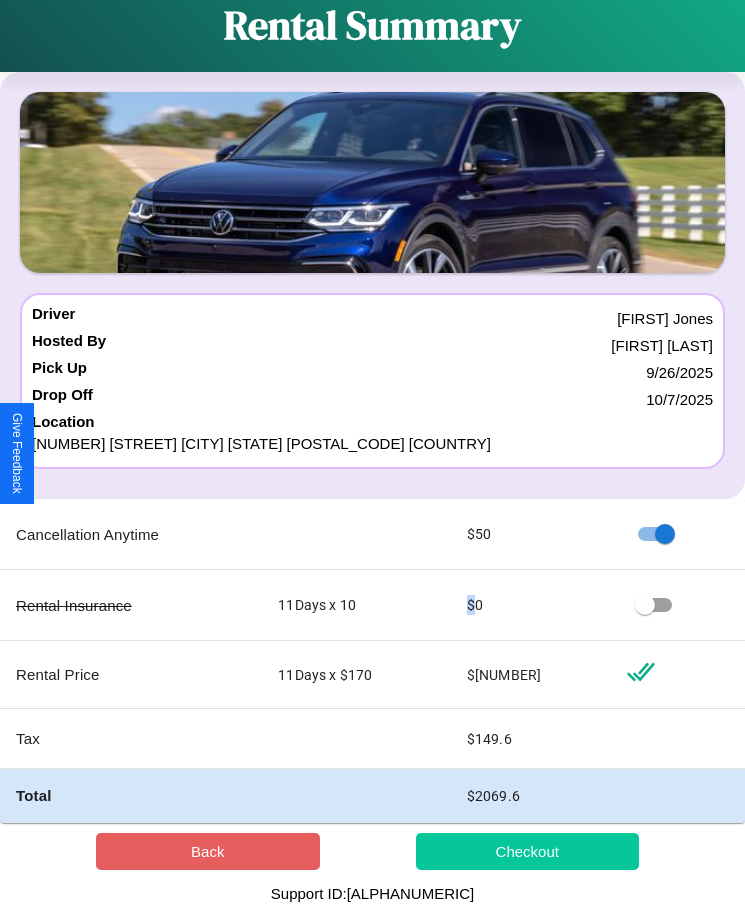 click on "Checkout" at bounding box center [528, 851] 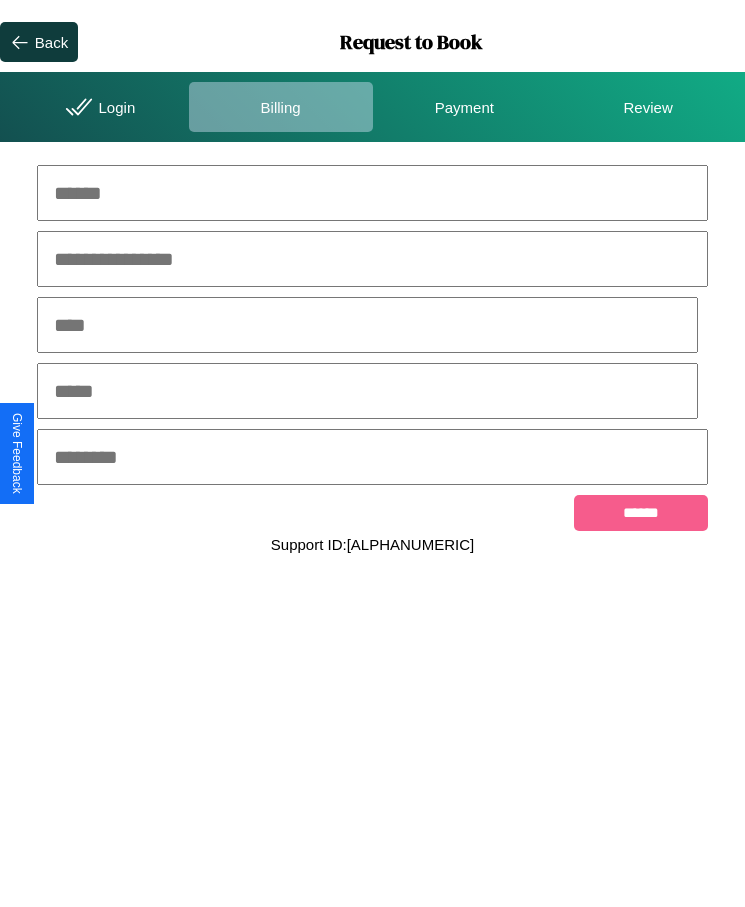 scroll, scrollTop: 0, scrollLeft: 0, axis: both 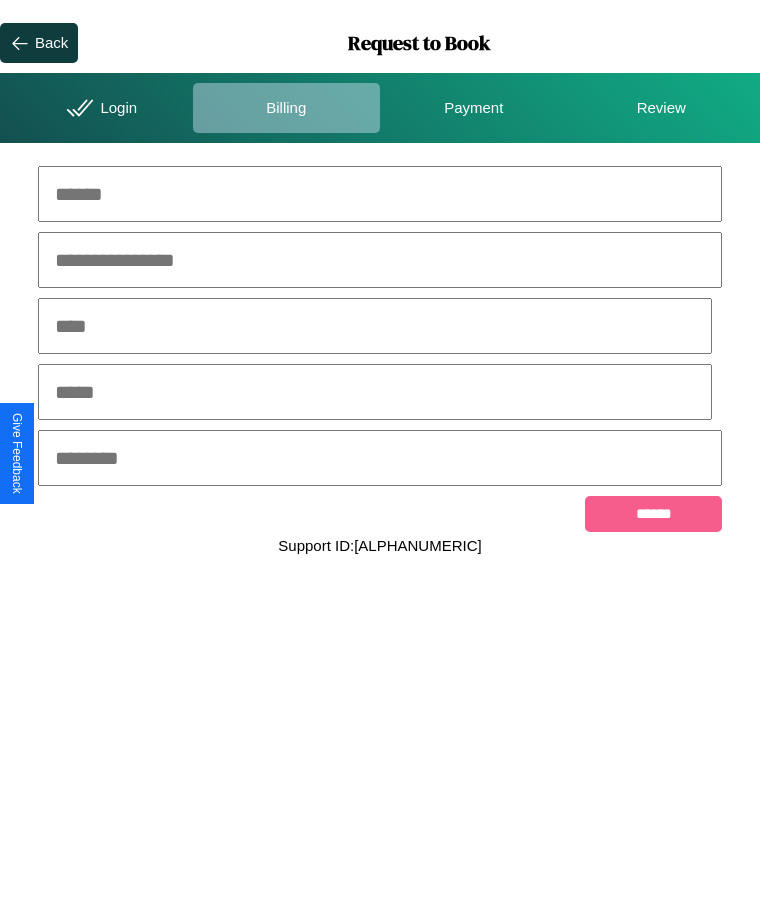 click at bounding box center (380, 194) 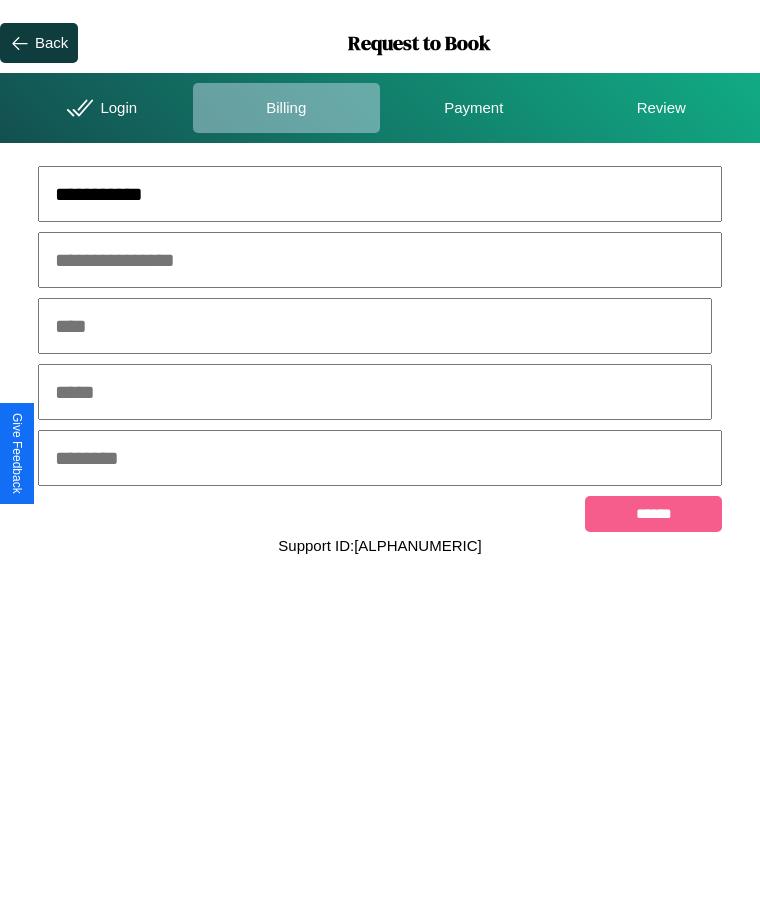 type on "**********" 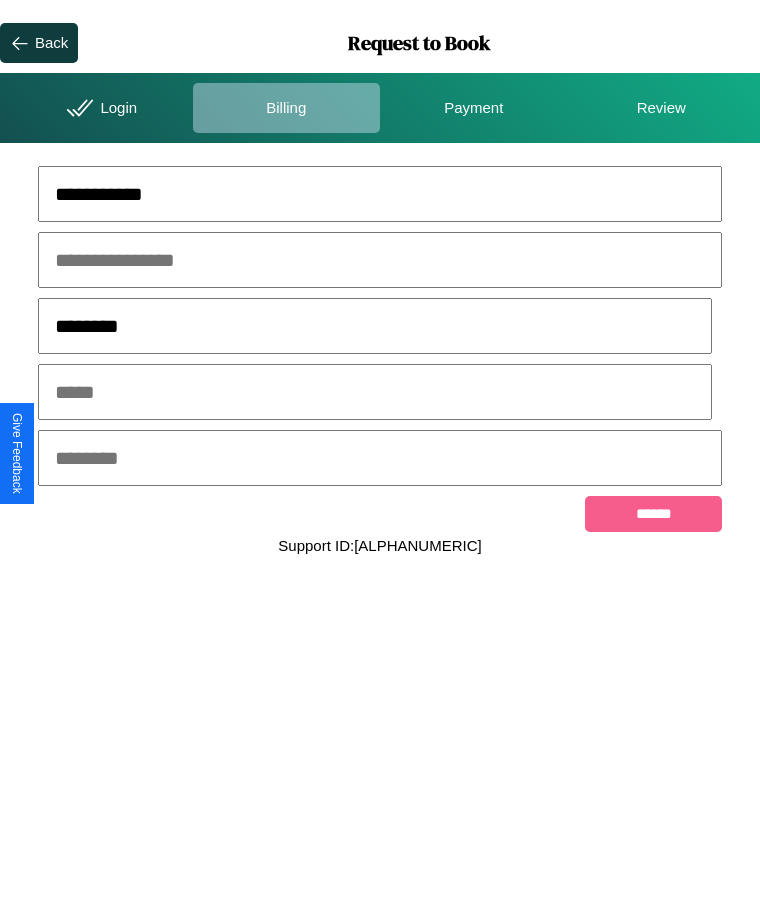 type on "********" 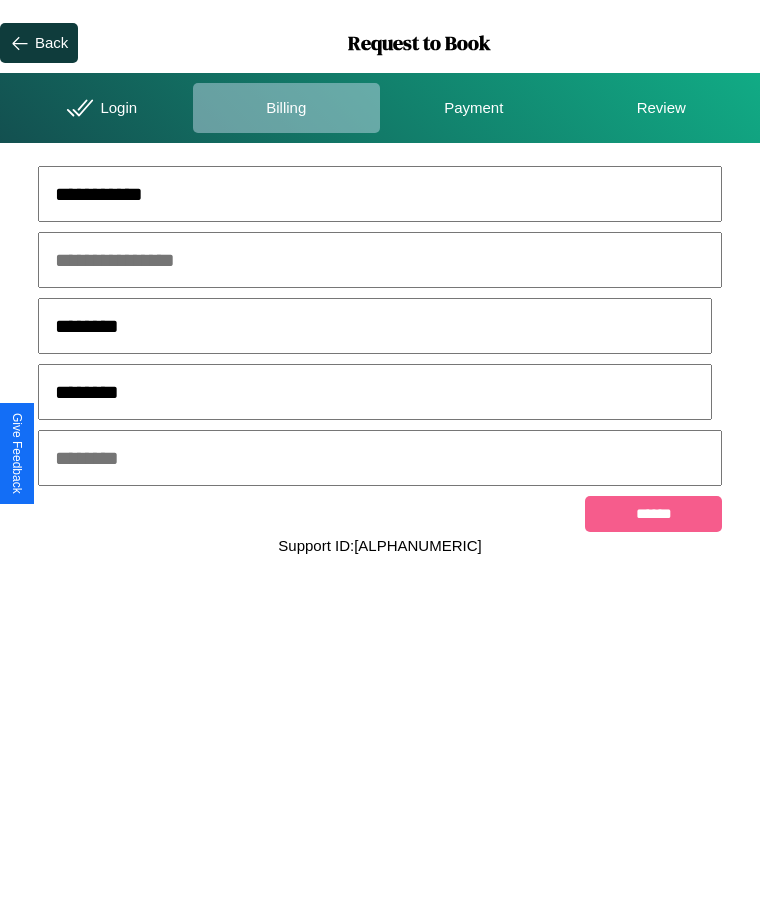 type on "********" 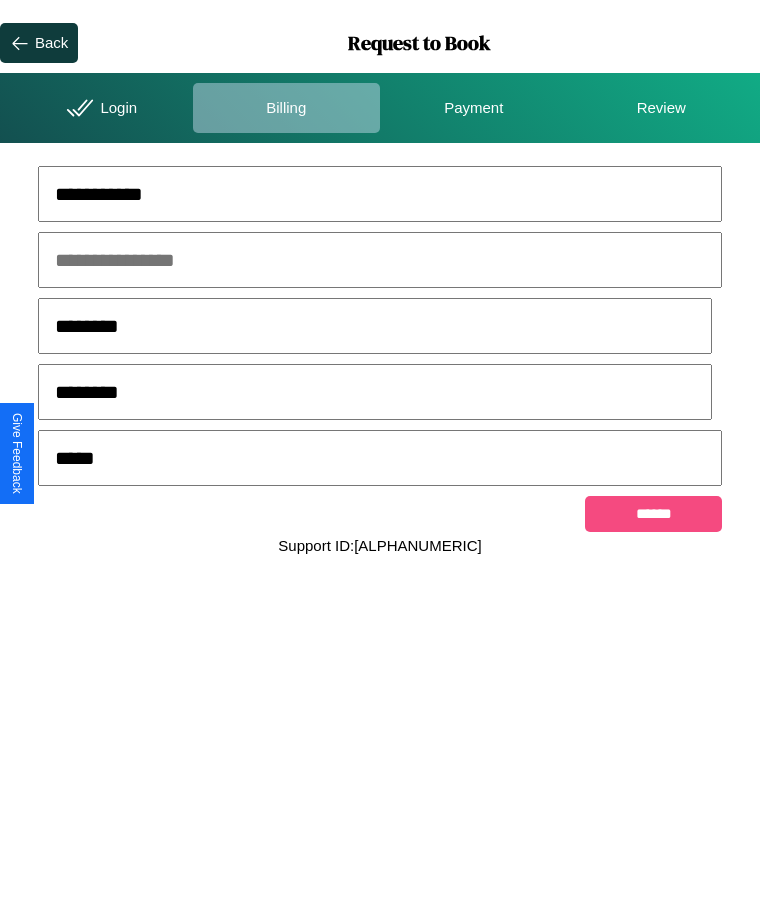 type on "*****" 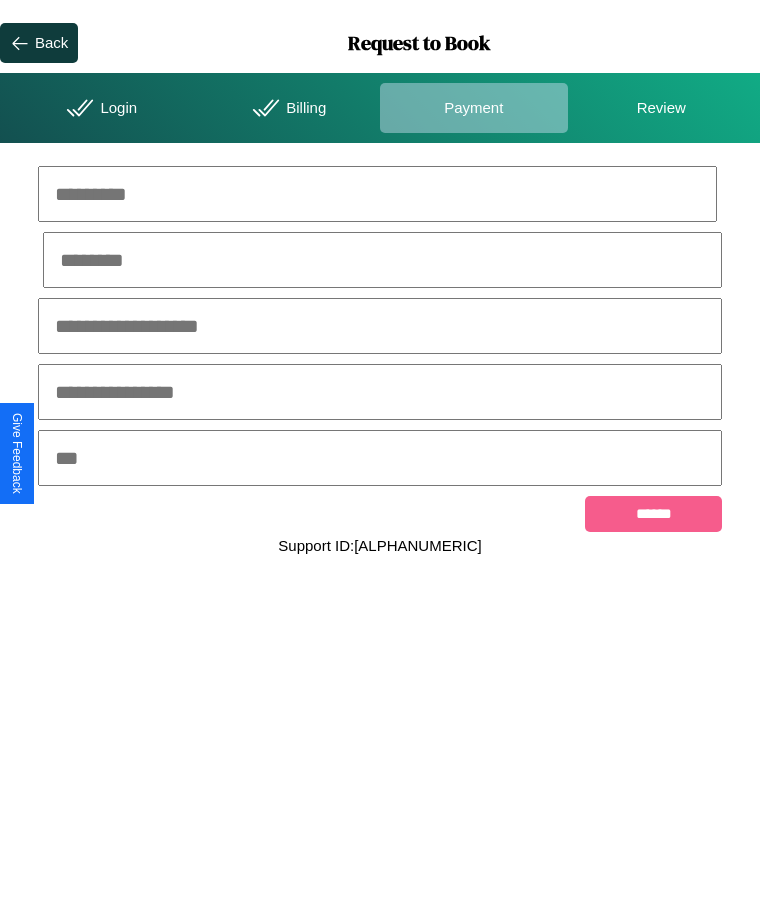 click at bounding box center (377, 194) 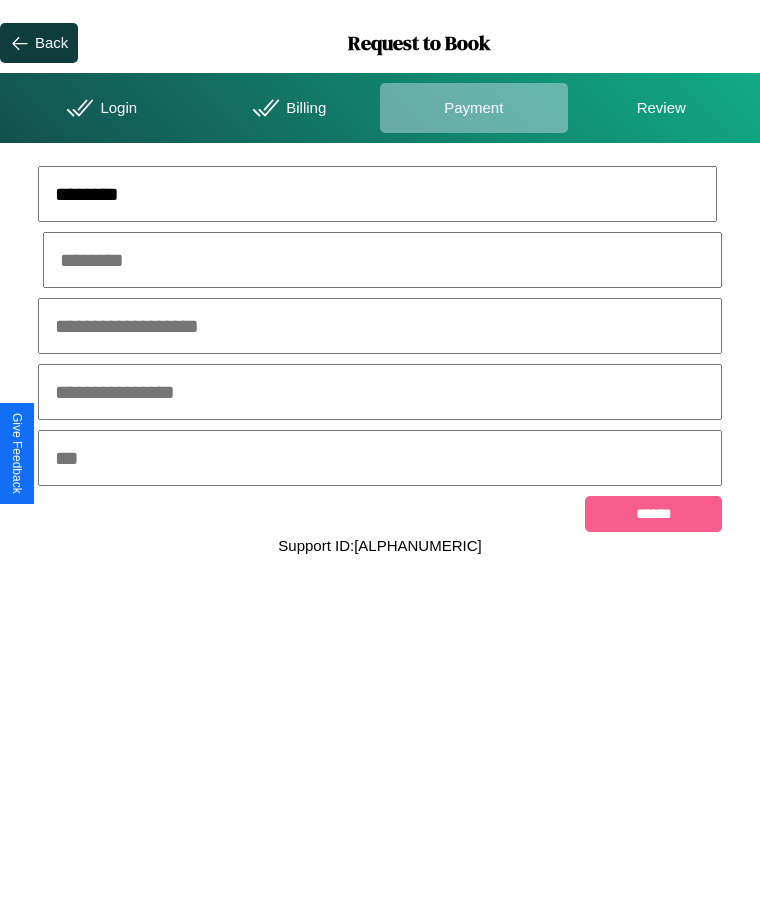 type on "********" 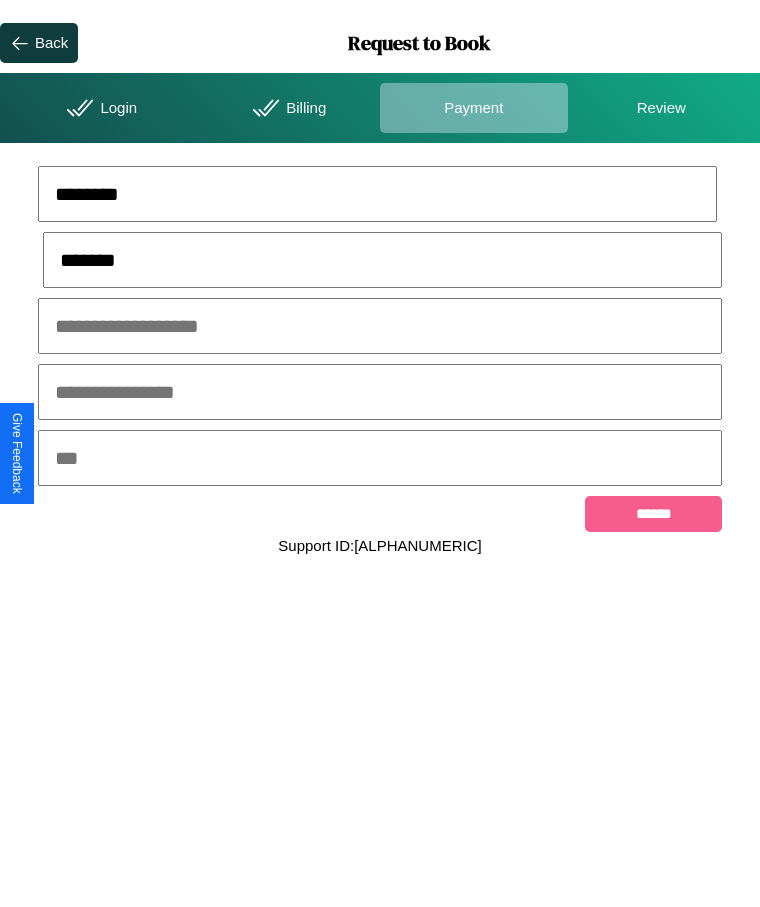 type on "*******" 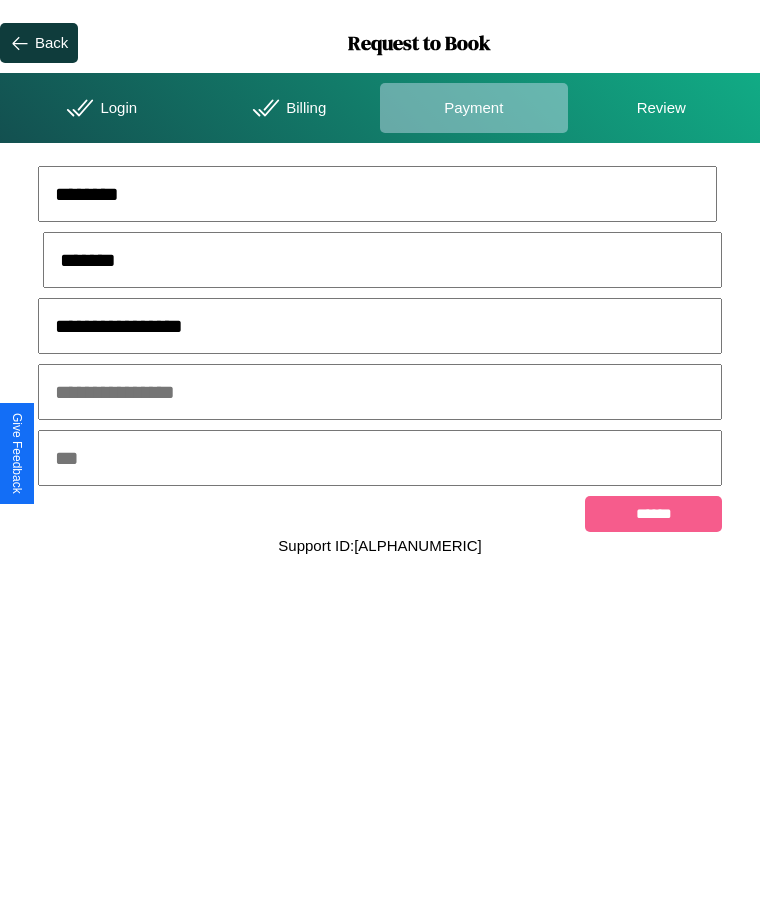 type on "**********" 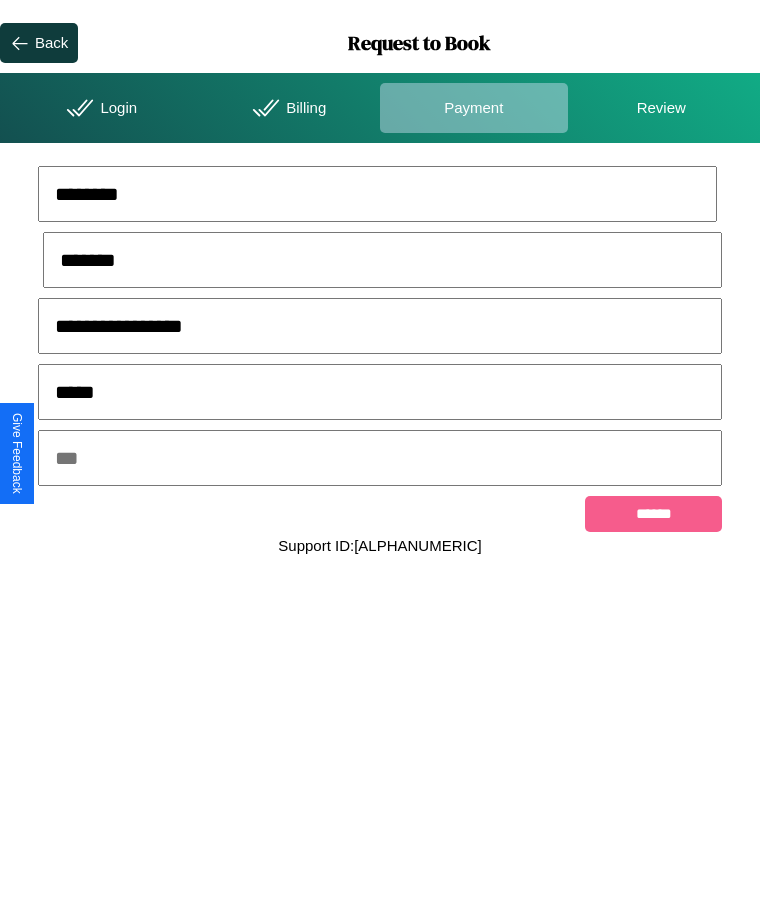 type on "*****" 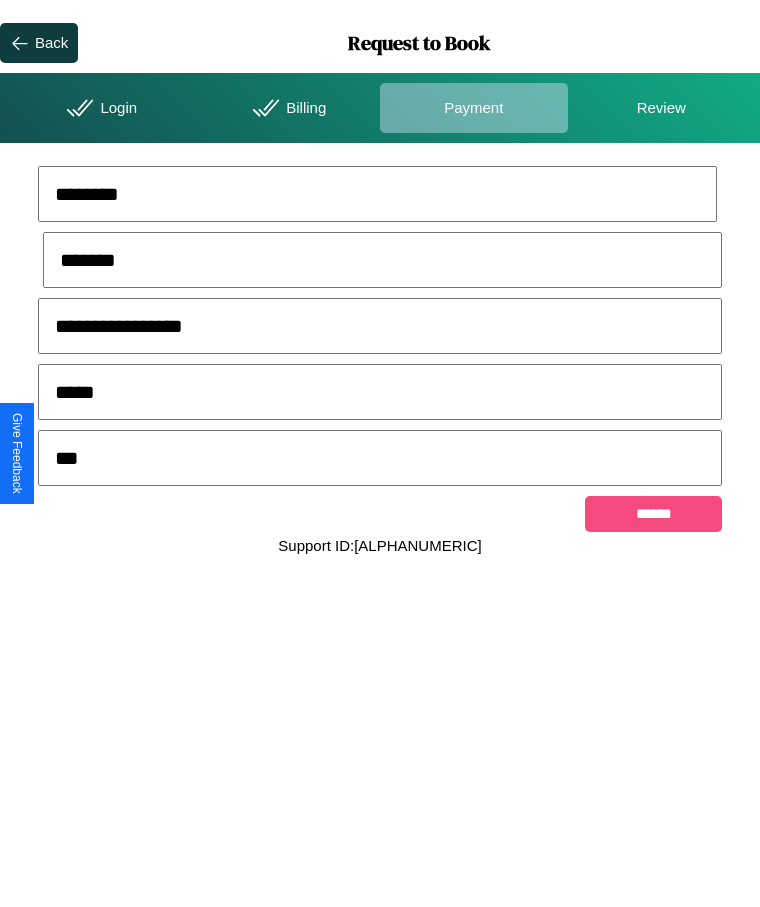 type on "***" 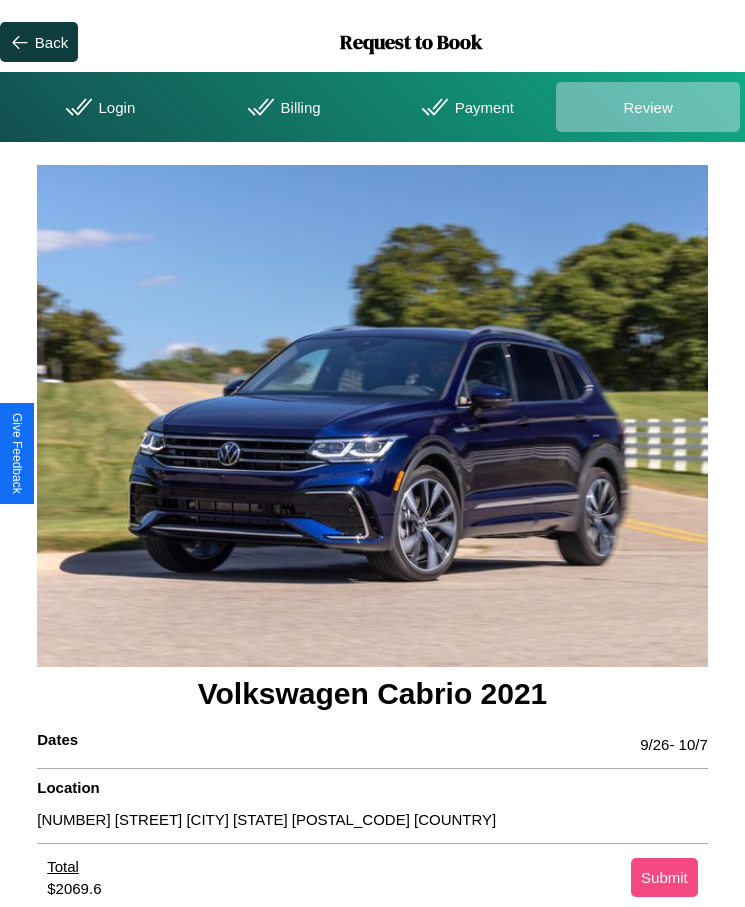 click on "Submit" at bounding box center [664, 877] 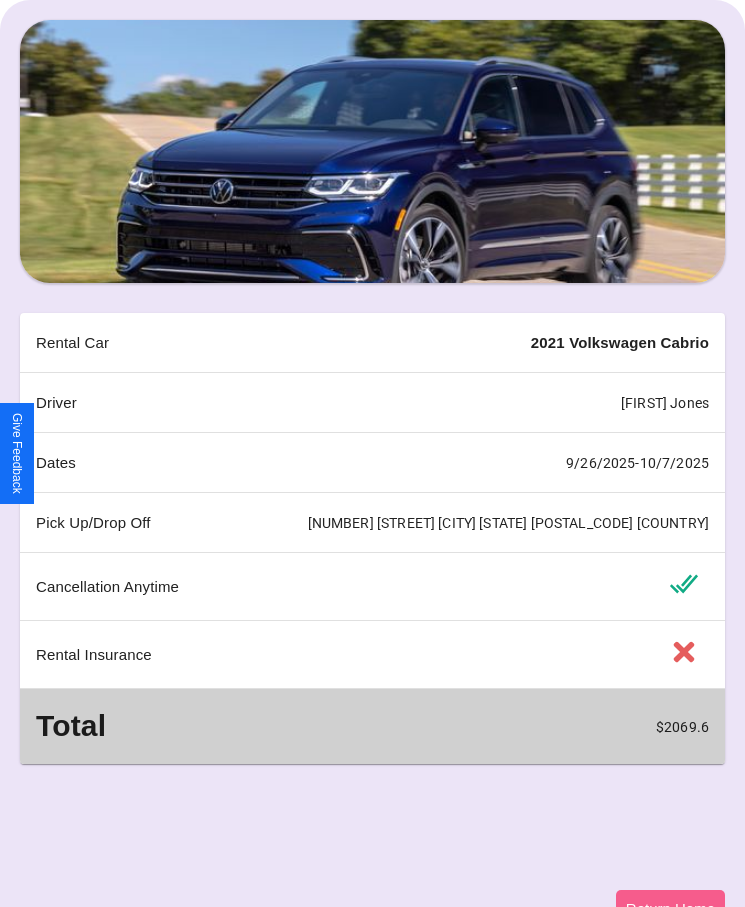 scroll, scrollTop: 162, scrollLeft: 0, axis: vertical 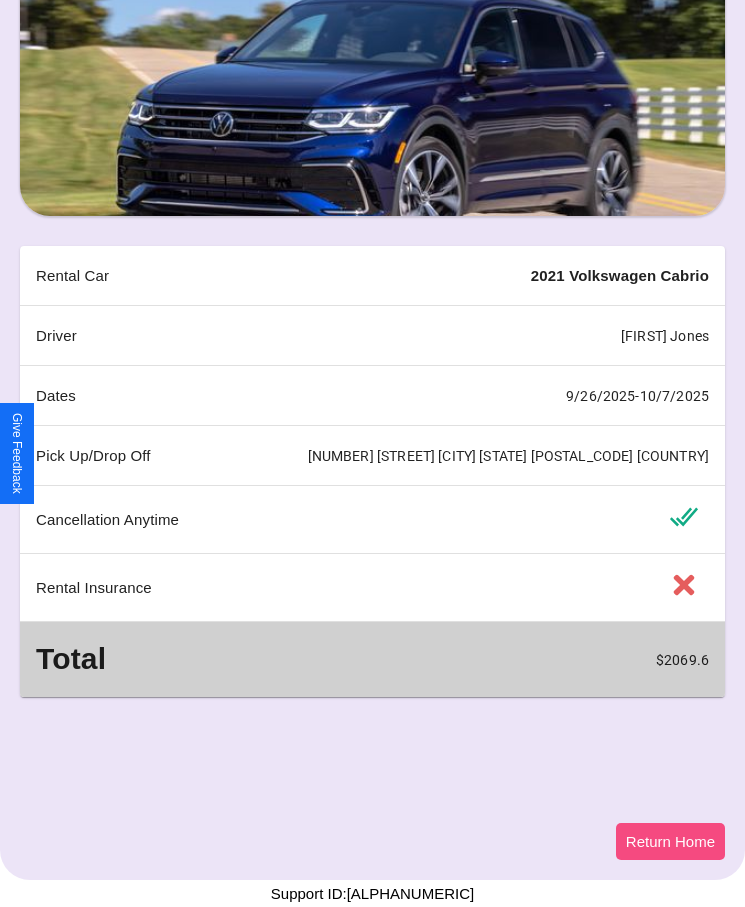 click on "Return Home" at bounding box center [670, 841] 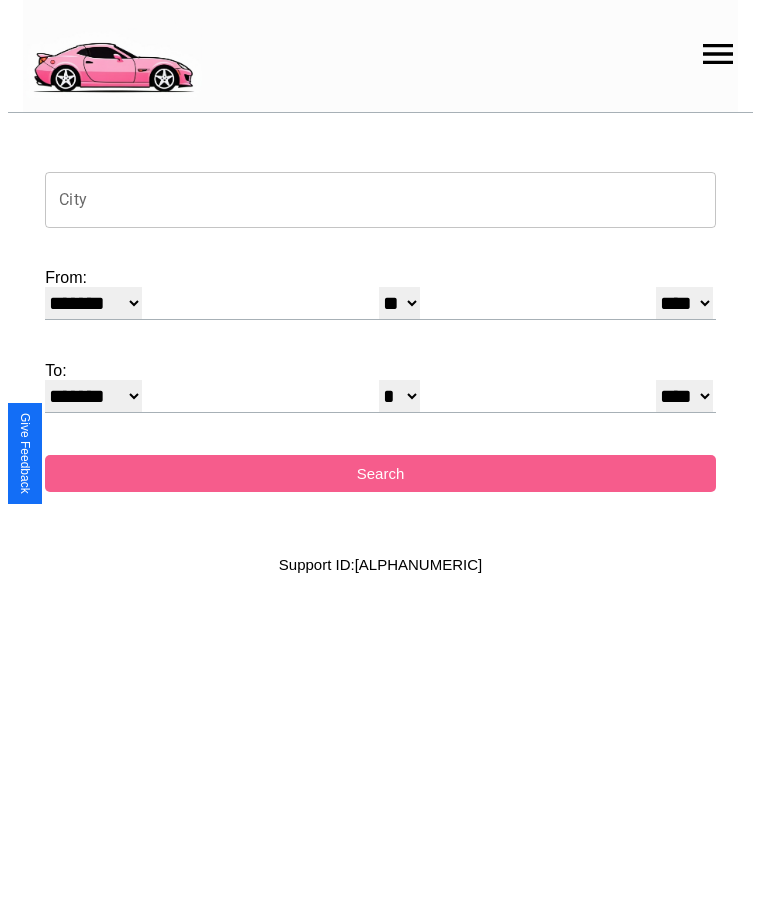 scroll, scrollTop: 0, scrollLeft: 0, axis: both 